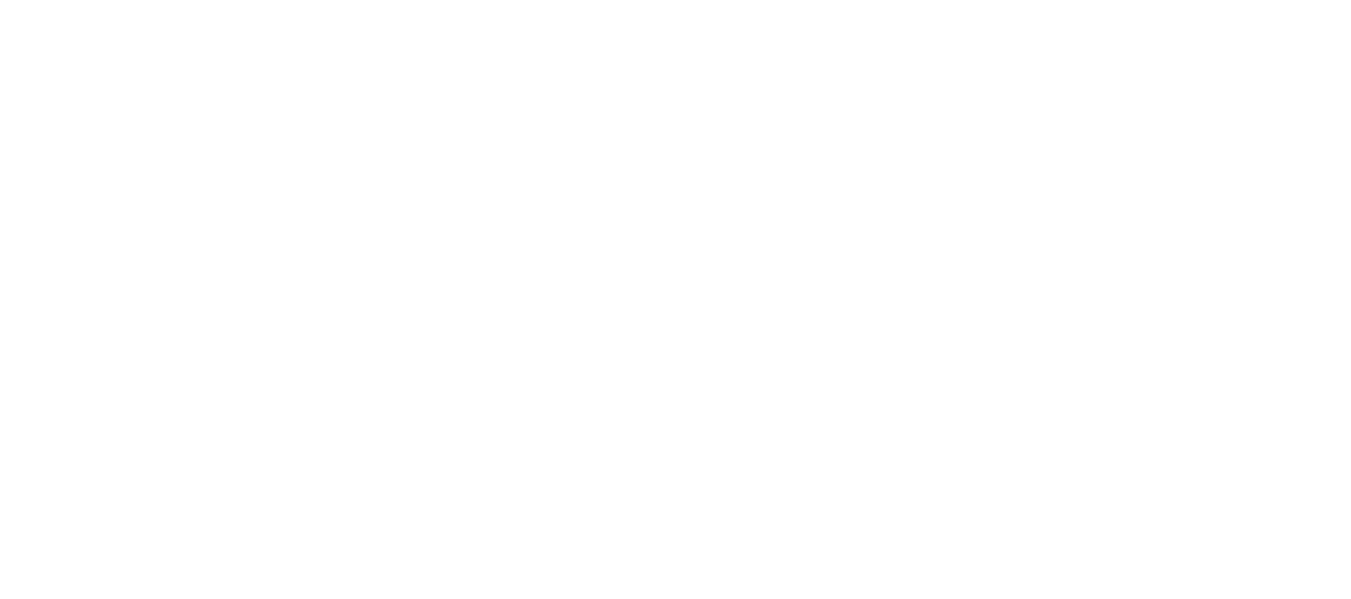 scroll, scrollTop: 0, scrollLeft: 0, axis: both 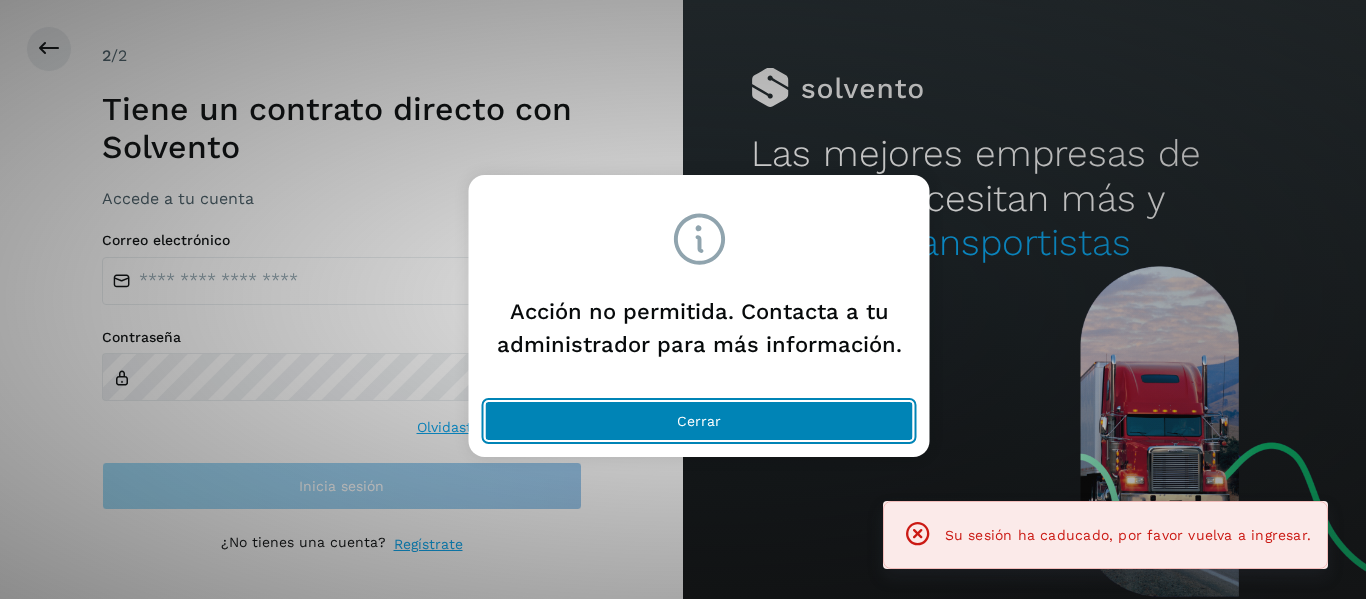 click on "Cerrar" 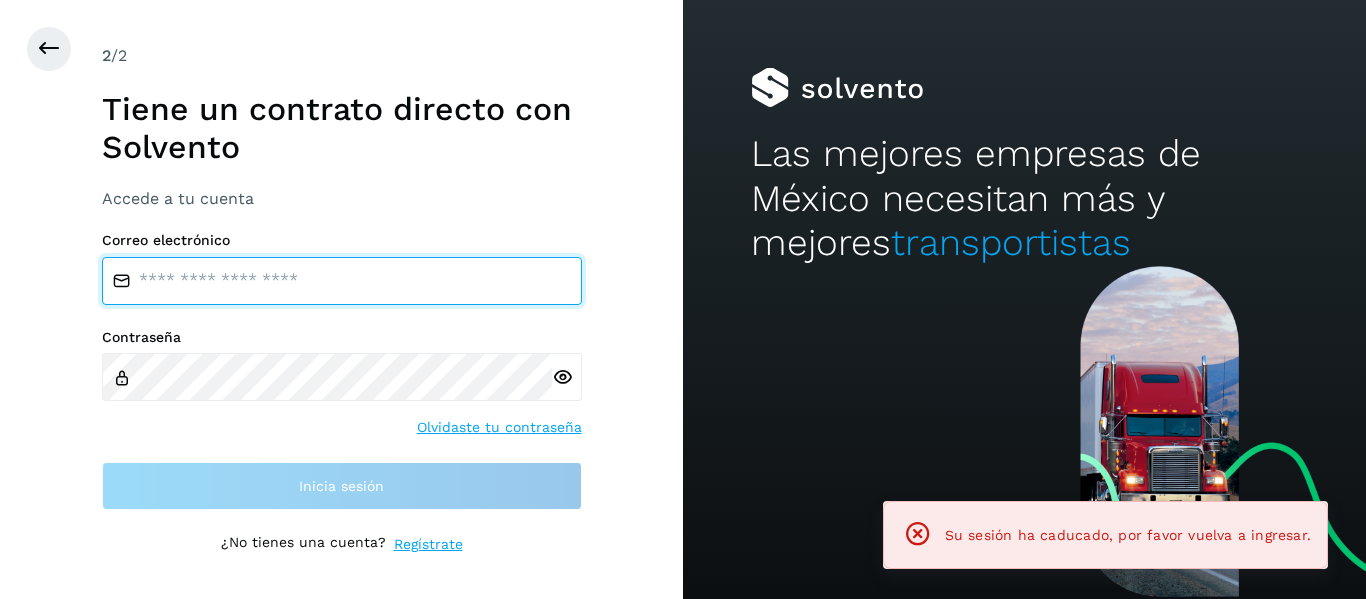 drag, startPoint x: 219, startPoint y: 280, endPoint x: 232, endPoint y: 301, distance: 24.698177 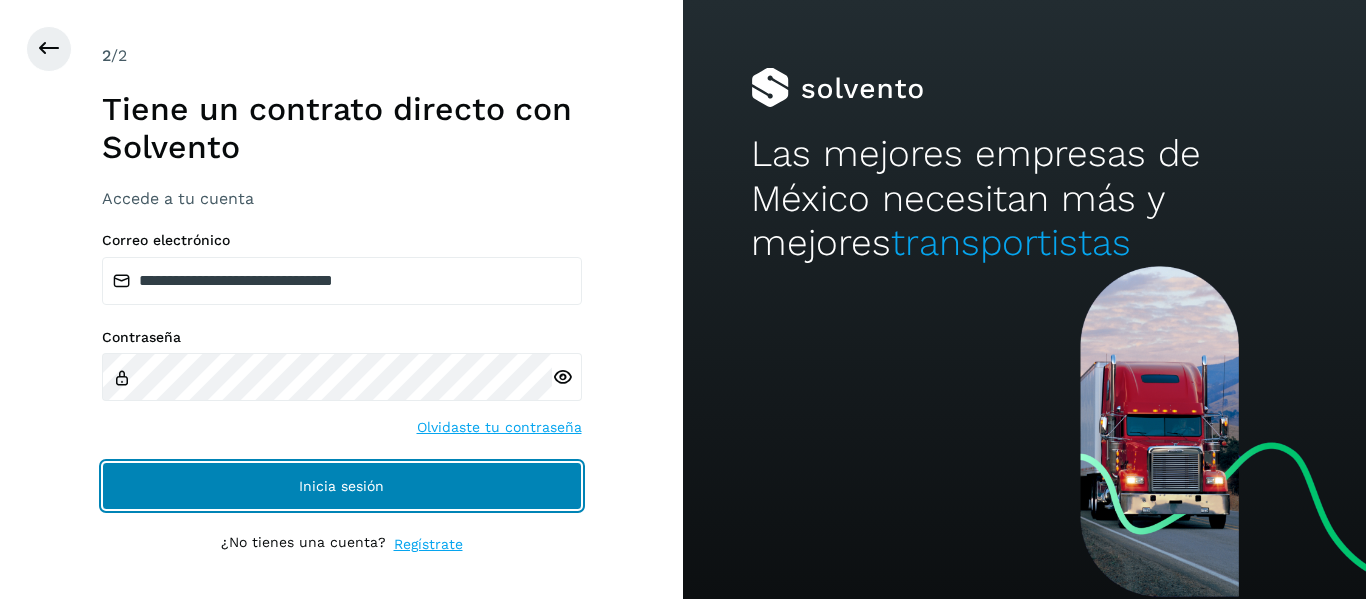 click on "Inicia sesión" at bounding box center (342, 486) 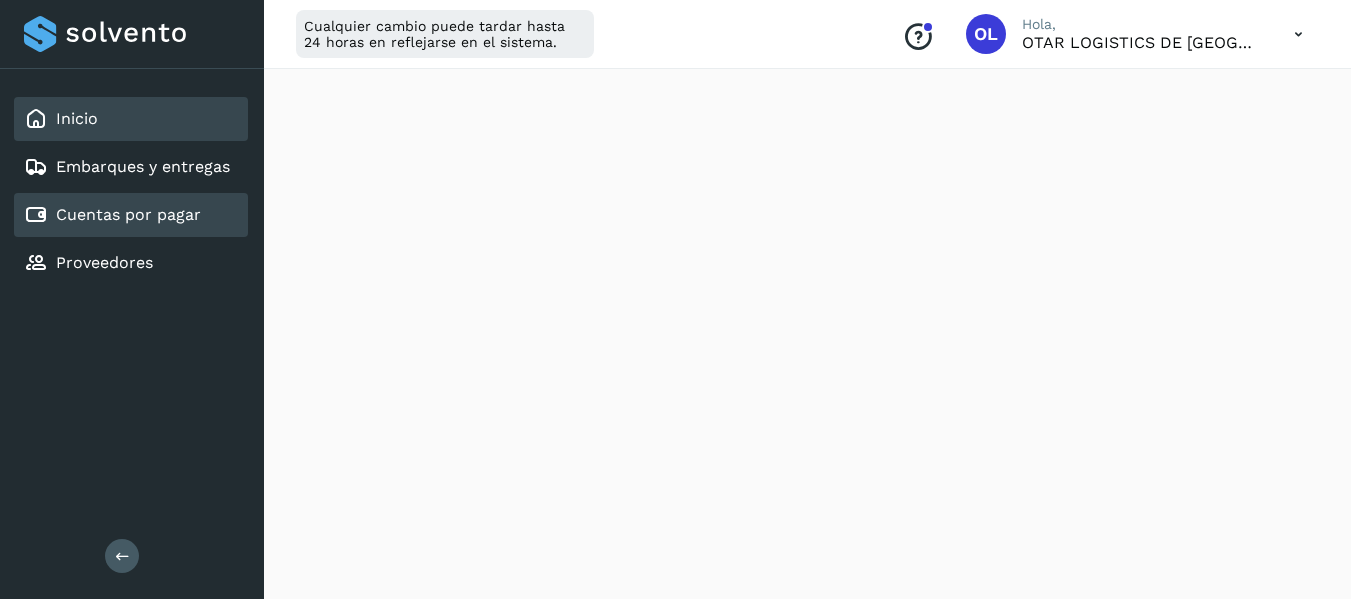 scroll, scrollTop: 260, scrollLeft: 0, axis: vertical 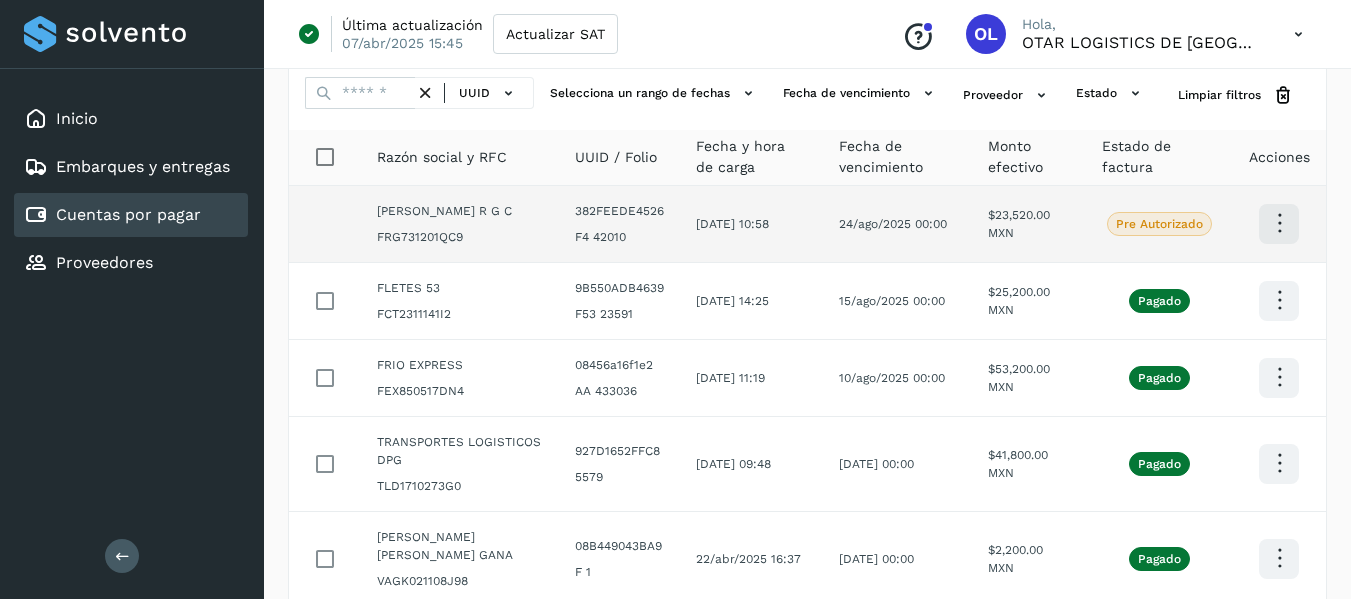 click at bounding box center [1279, 223] 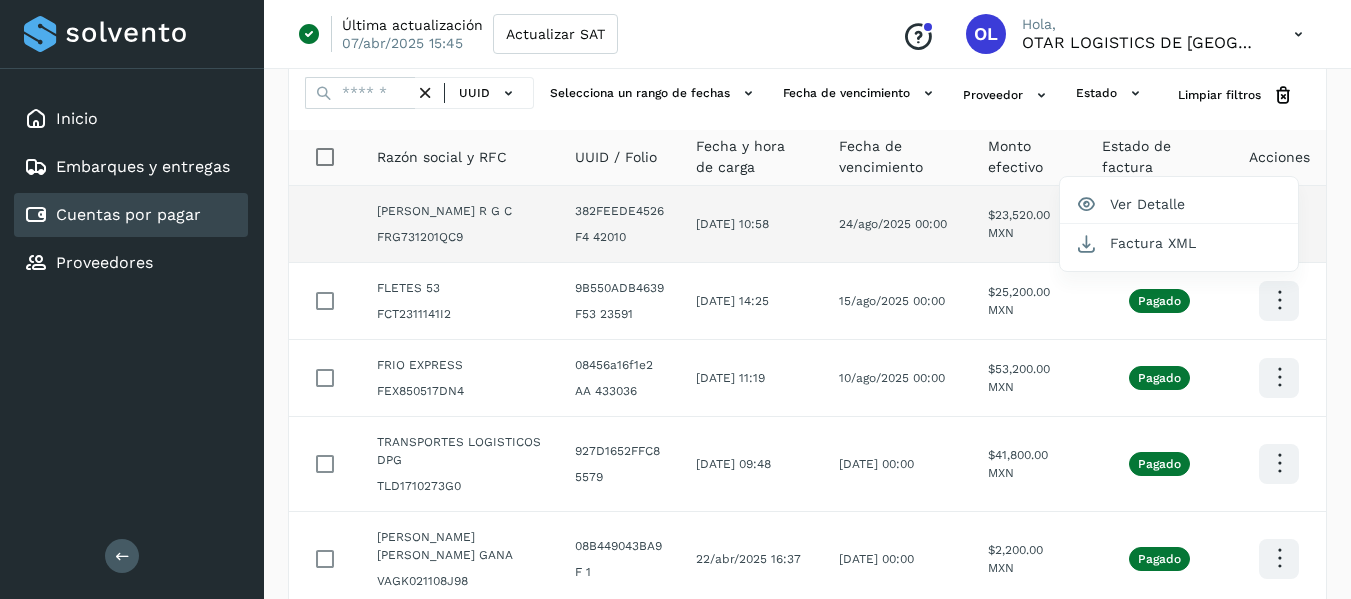 click at bounding box center [675, 299] 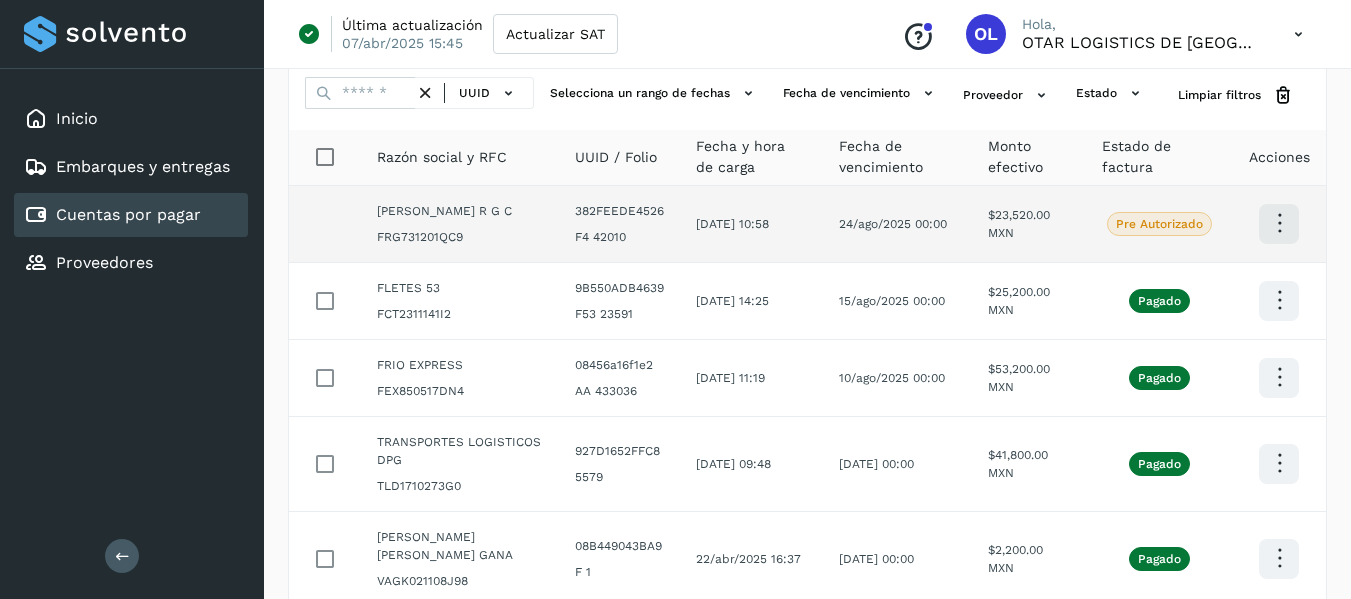 click on "[PERSON_NAME] R G C FRG731201QC9" 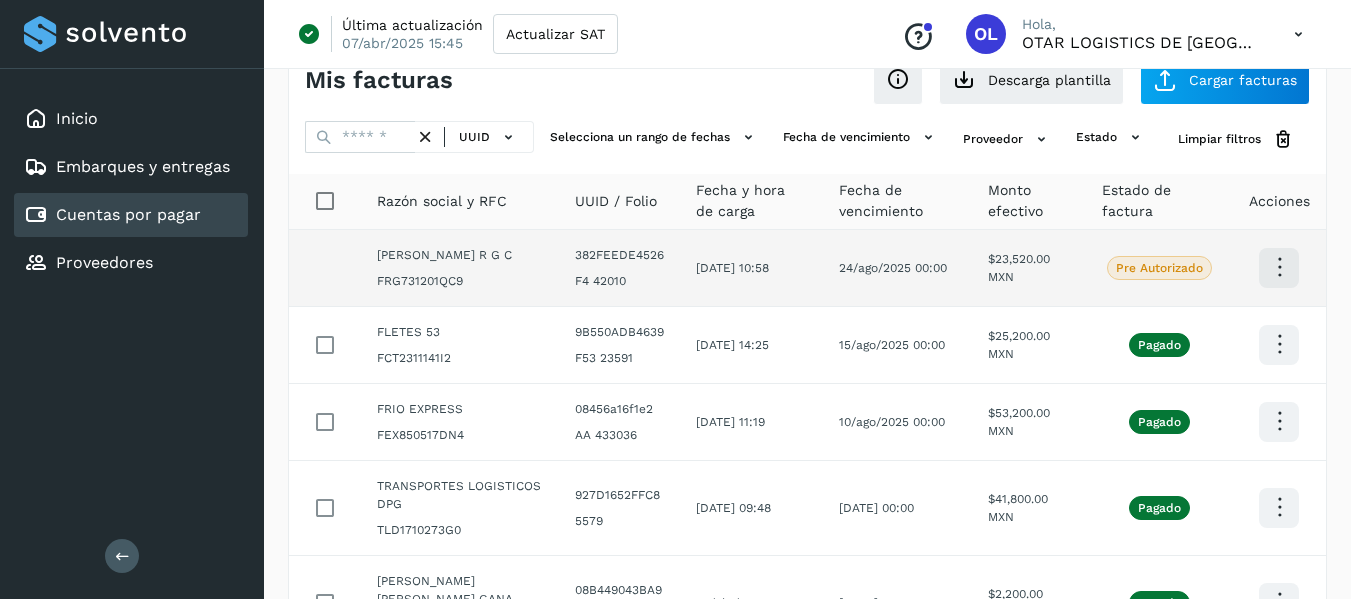 scroll, scrollTop: 0, scrollLeft: 0, axis: both 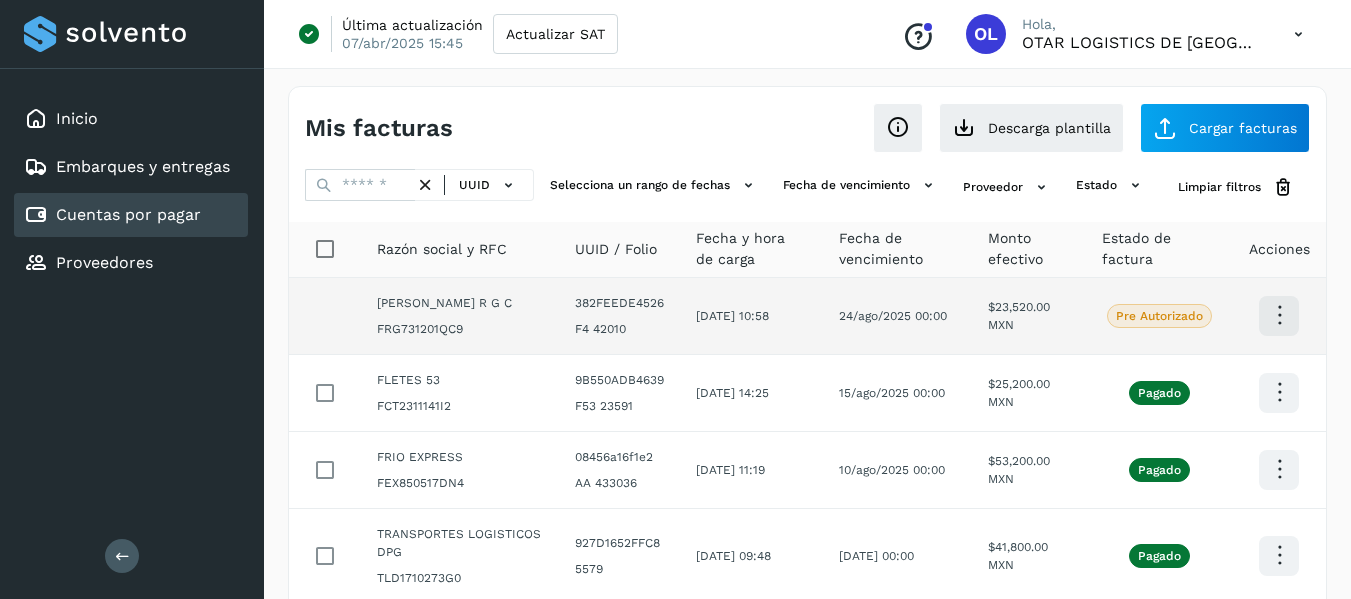 click on "[PERSON_NAME] R G C FRG731201QC9" 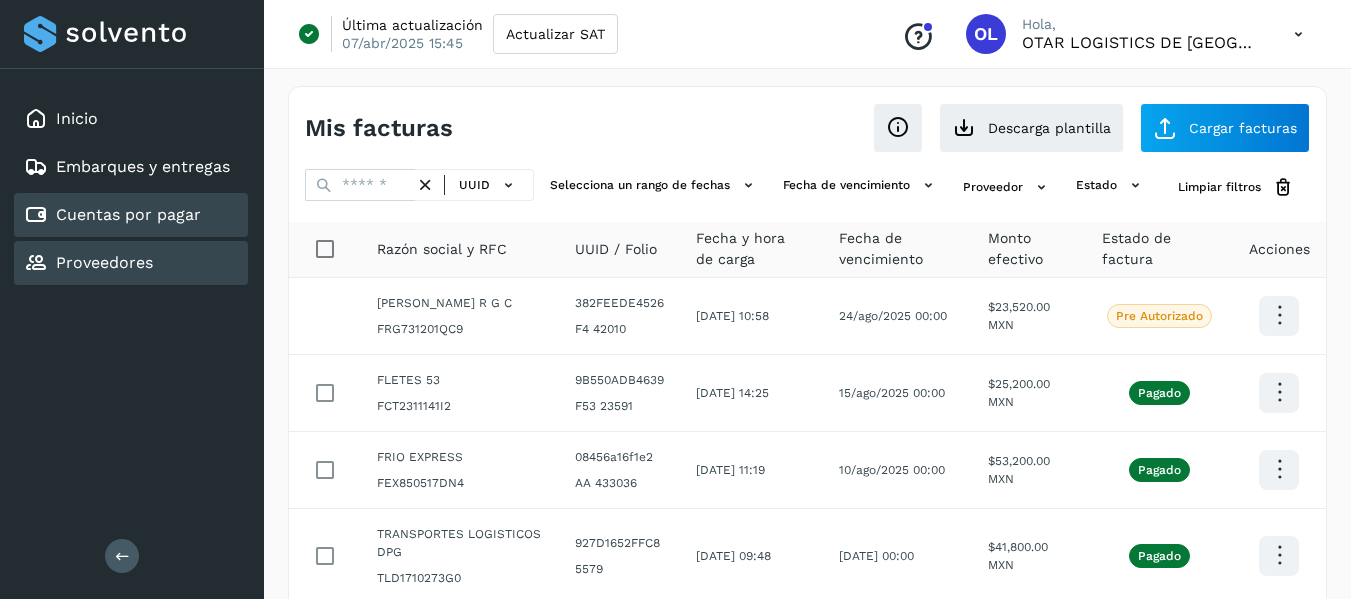 click on "Proveedores" at bounding box center [104, 262] 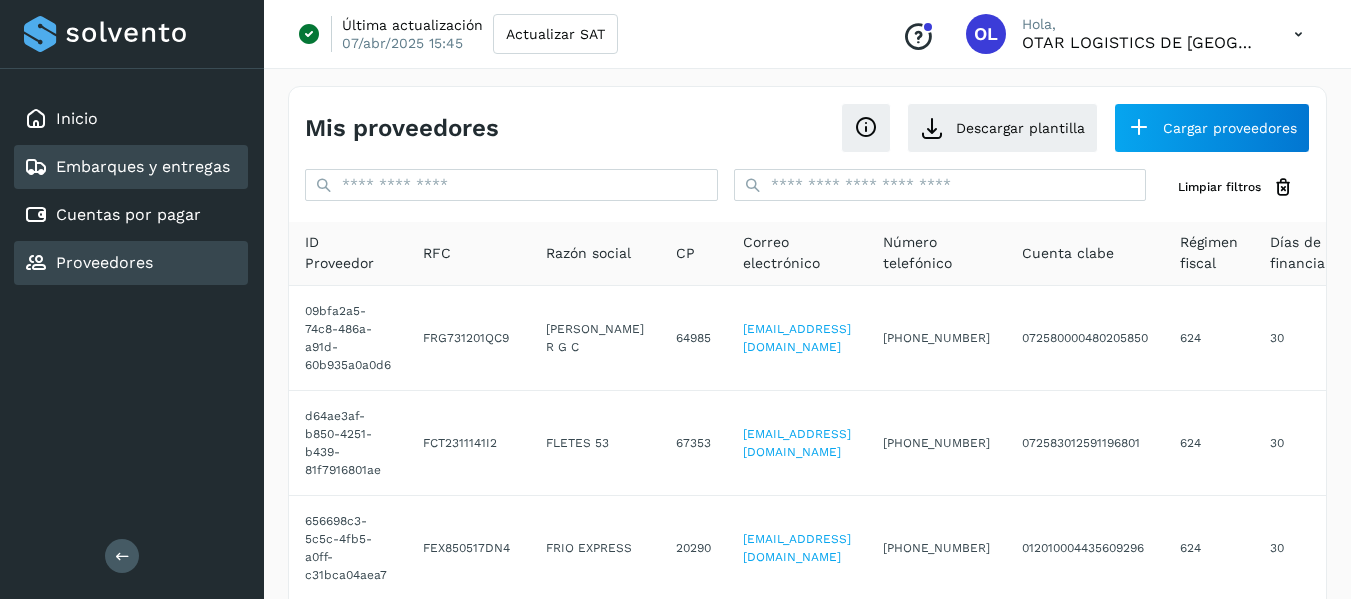 click on "Embarques y entregas" at bounding box center (143, 166) 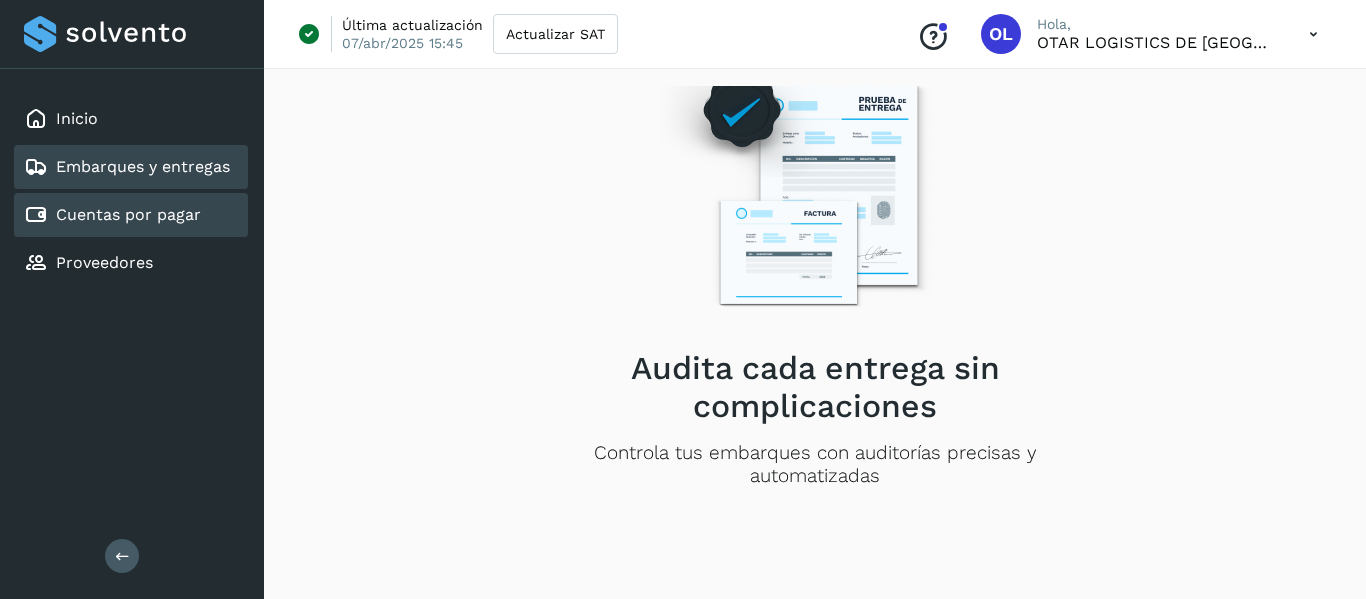 click on "Cuentas por pagar" at bounding box center [128, 214] 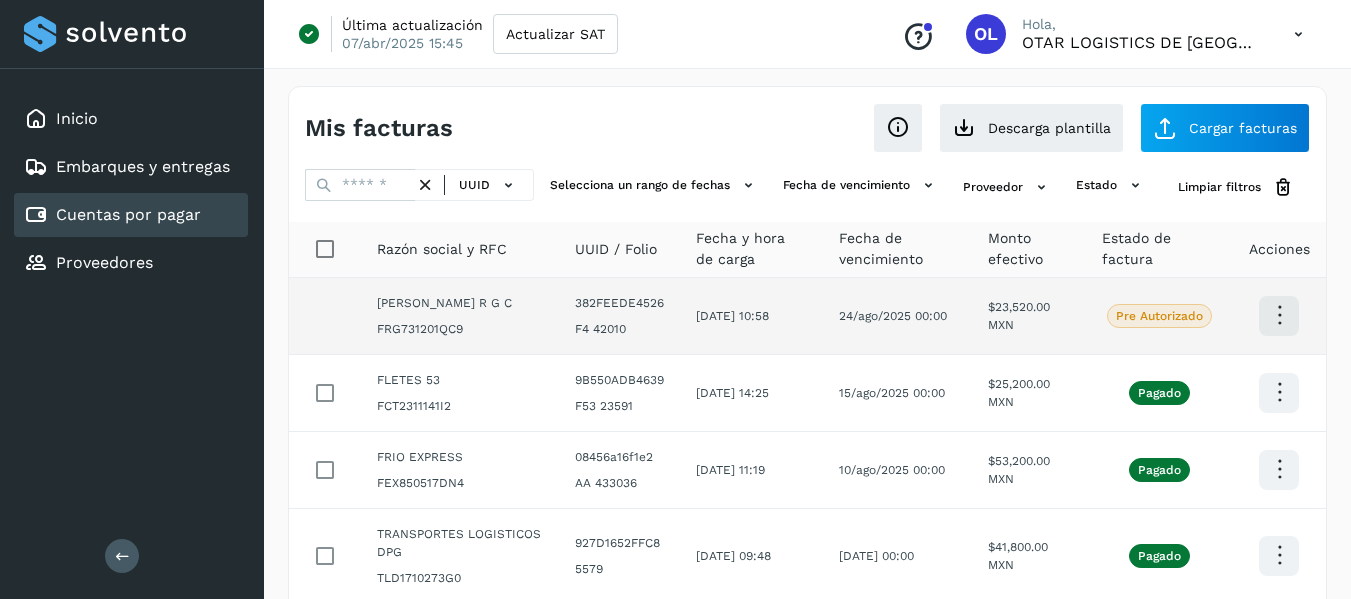 click on "Pre Autorizado" 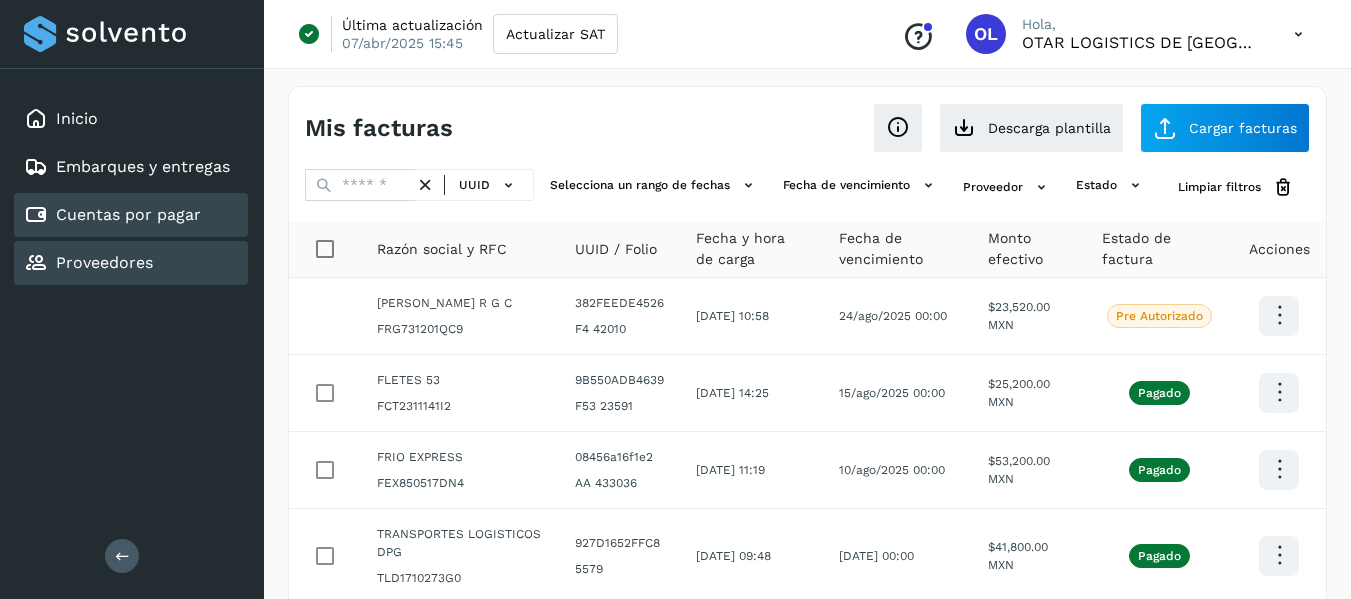 click on "Proveedores" at bounding box center (104, 262) 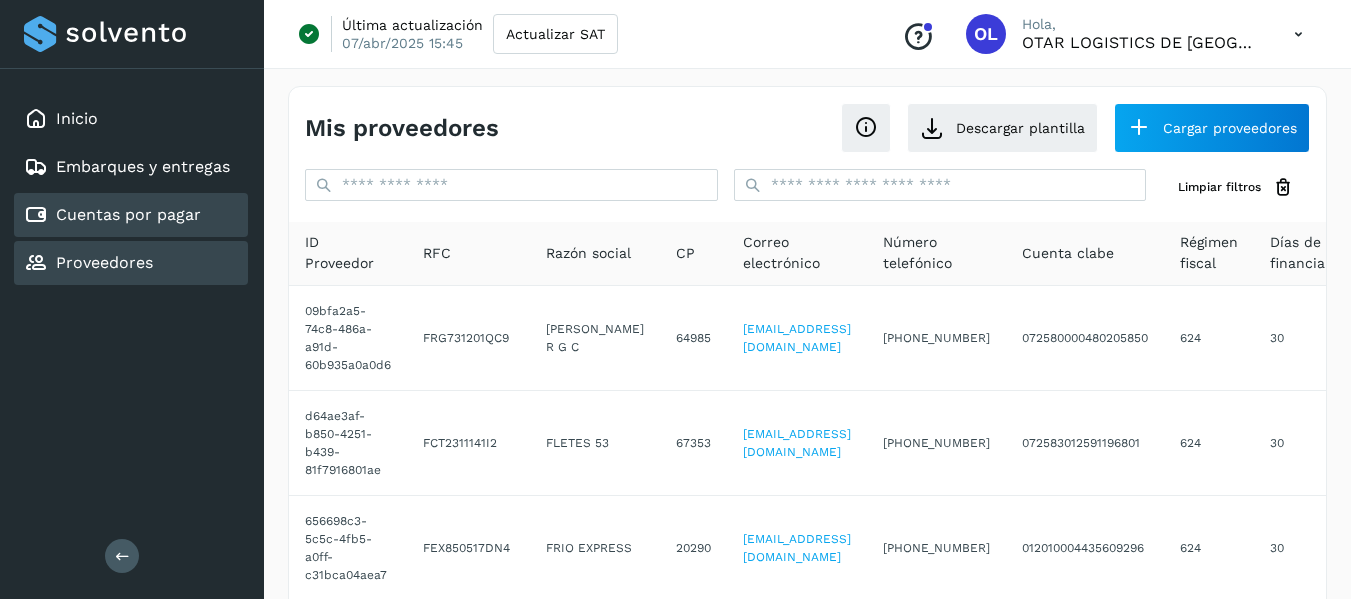 click on "Cuentas por pagar" at bounding box center (128, 214) 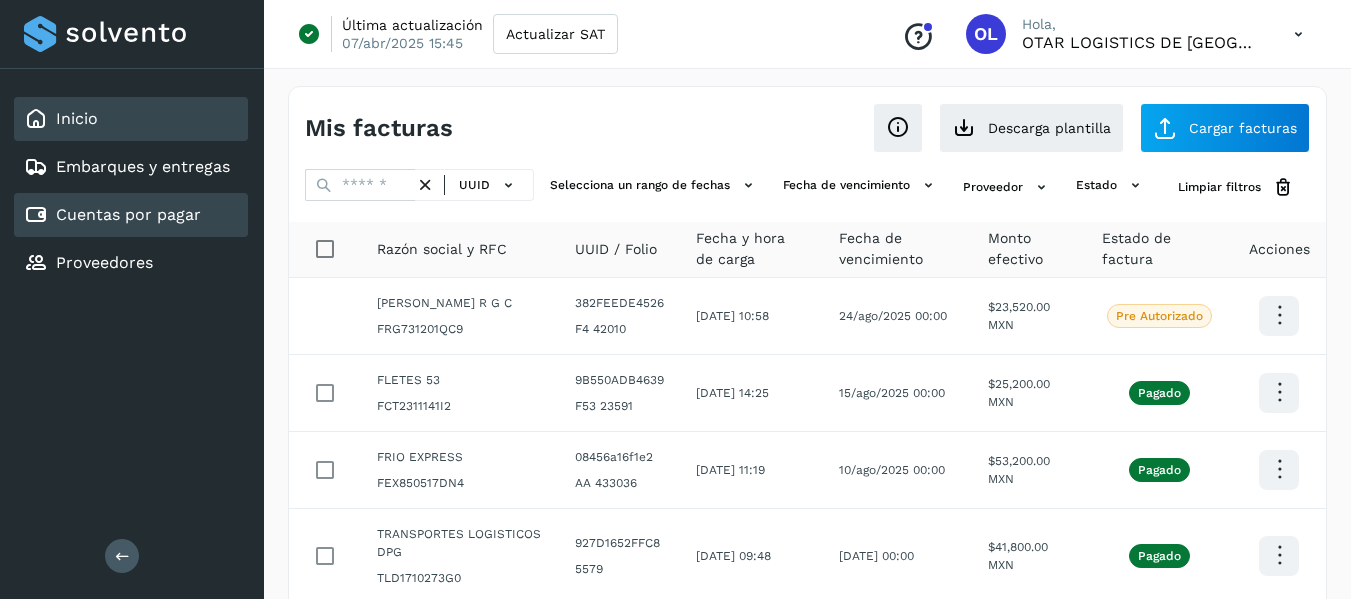 click on "Inicio" at bounding box center (77, 118) 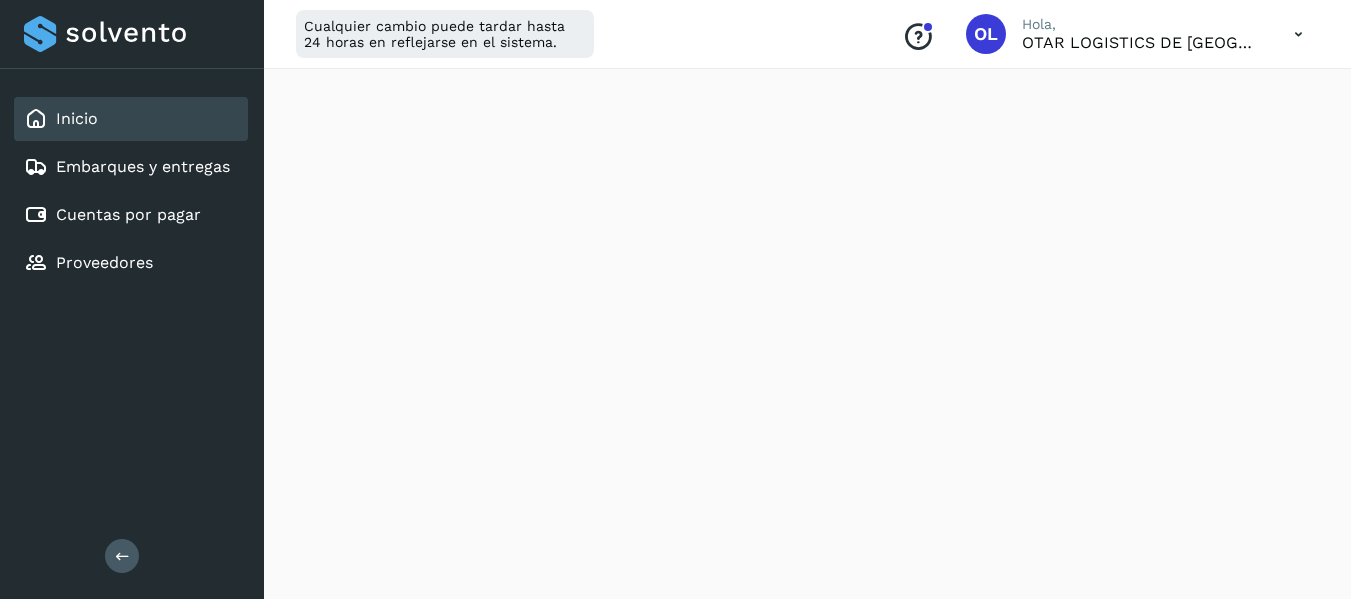 scroll, scrollTop: 0, scrollLeft: 0, axis: both 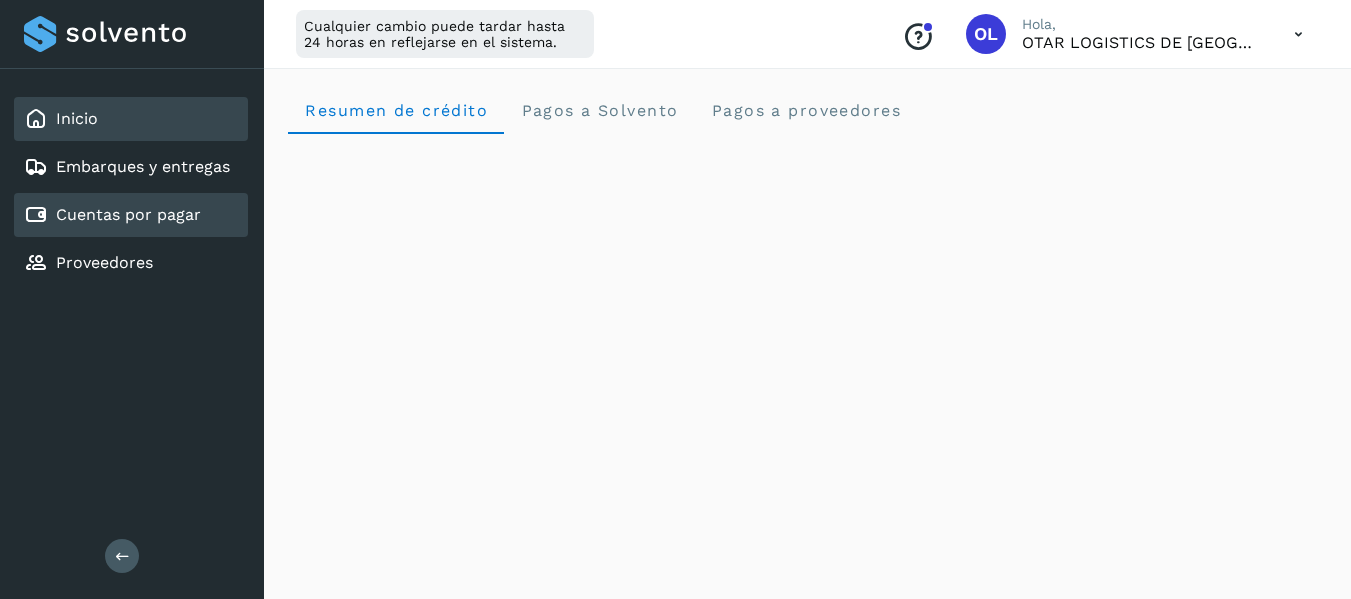 click on "Cuentas por pagar" at bounding box center [128, 214] 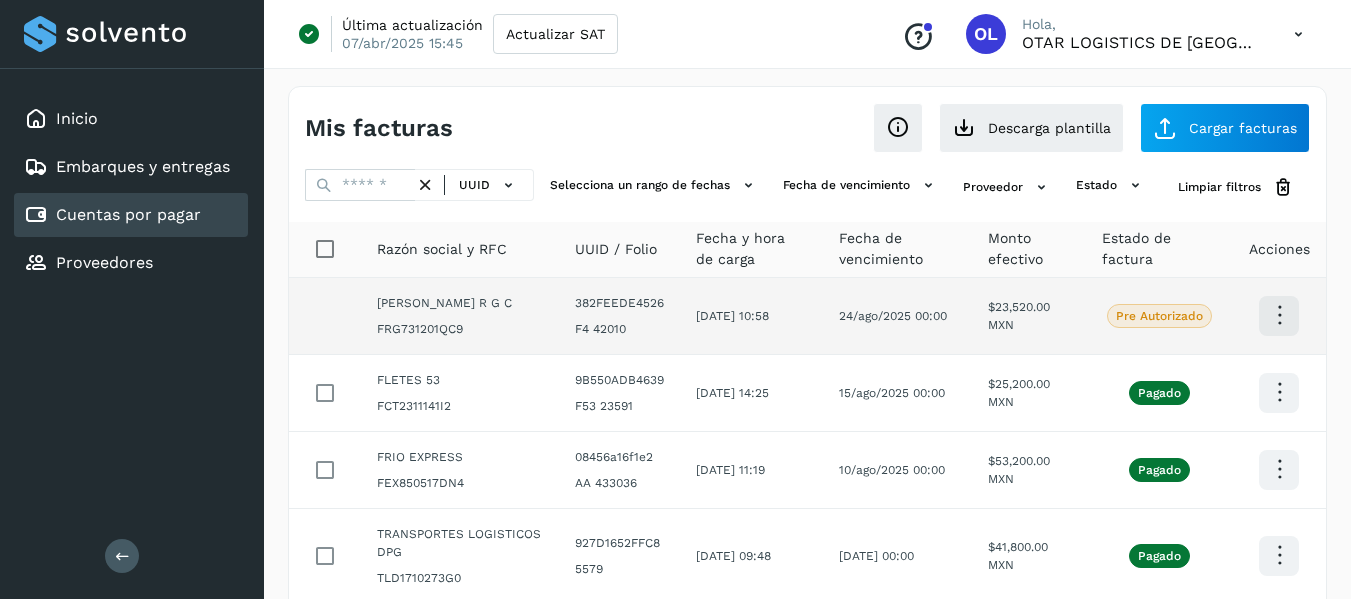 click on "Pre Autorizado" 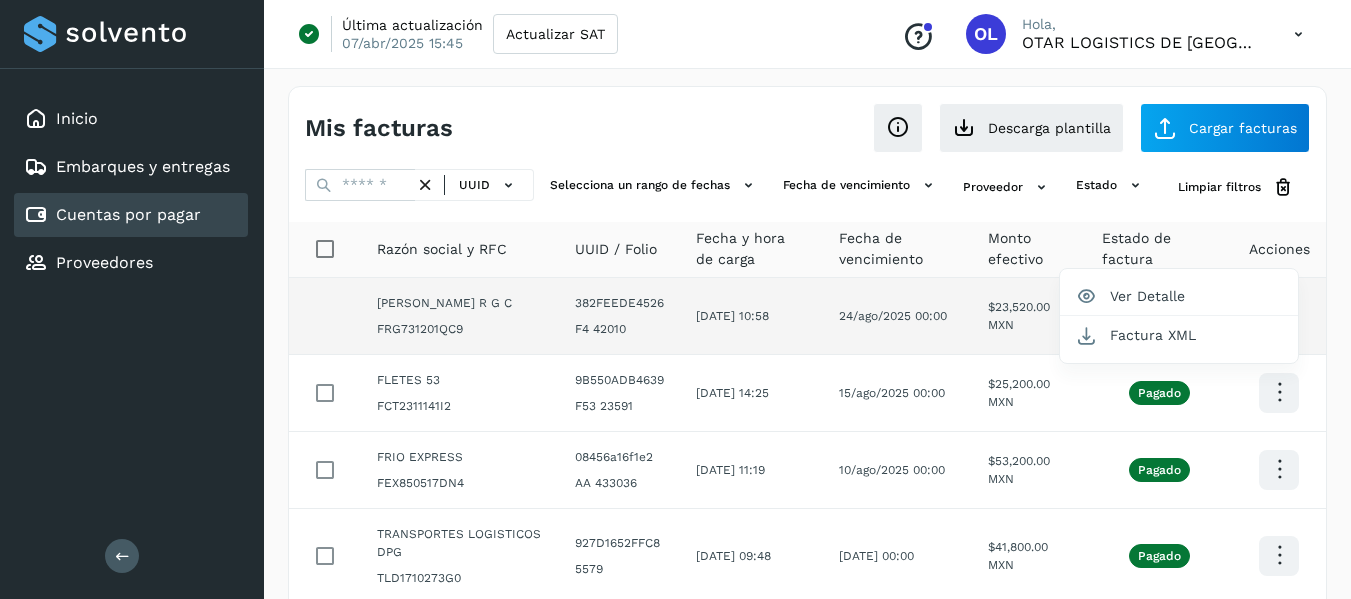 click at bounding box center [675, 299] 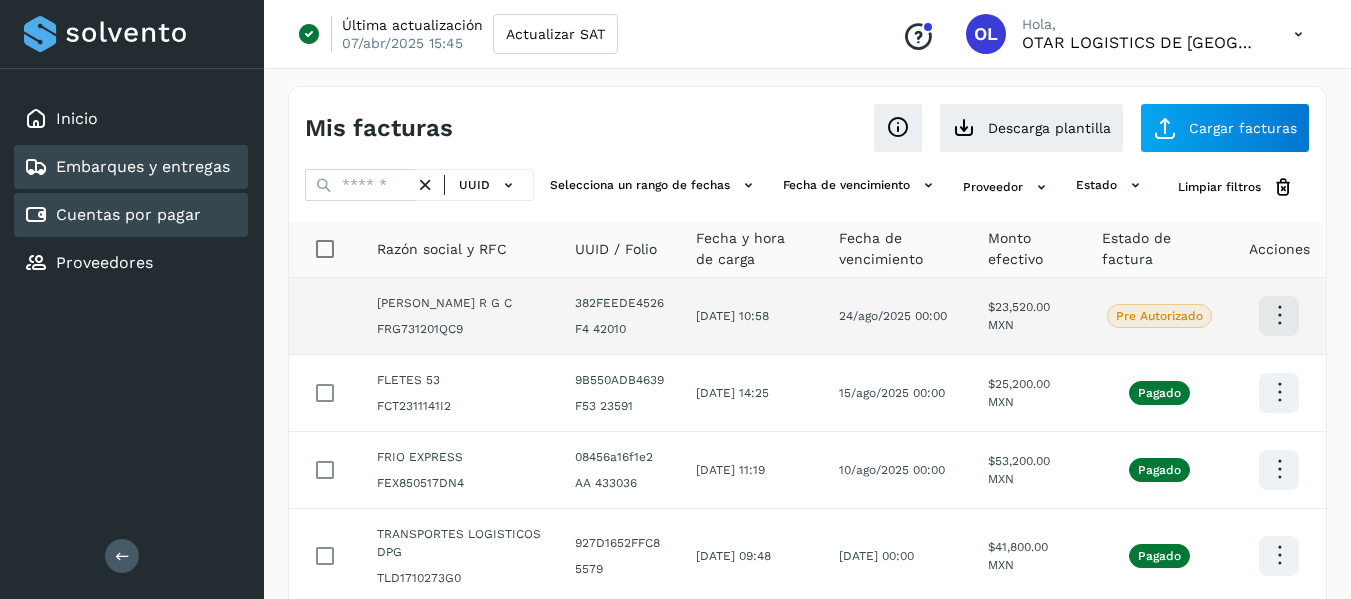 scroll, scrollTop: 196, scrollLeft: 0, axis: vertical 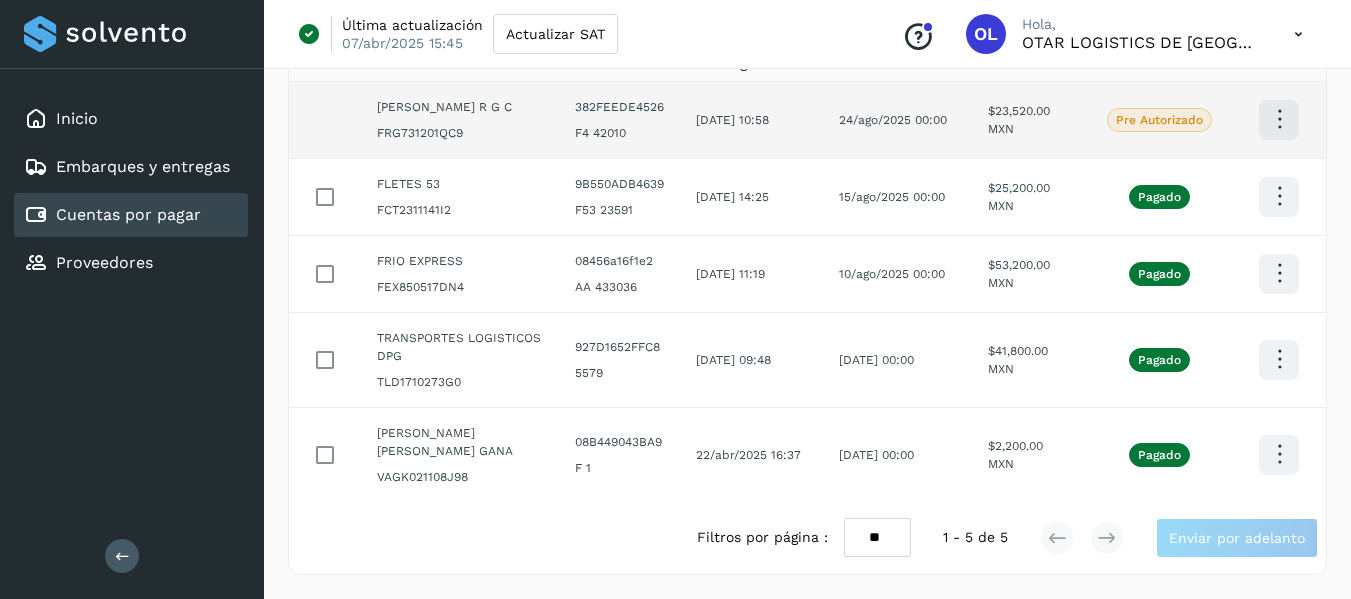 click on "Pre Autorizado" 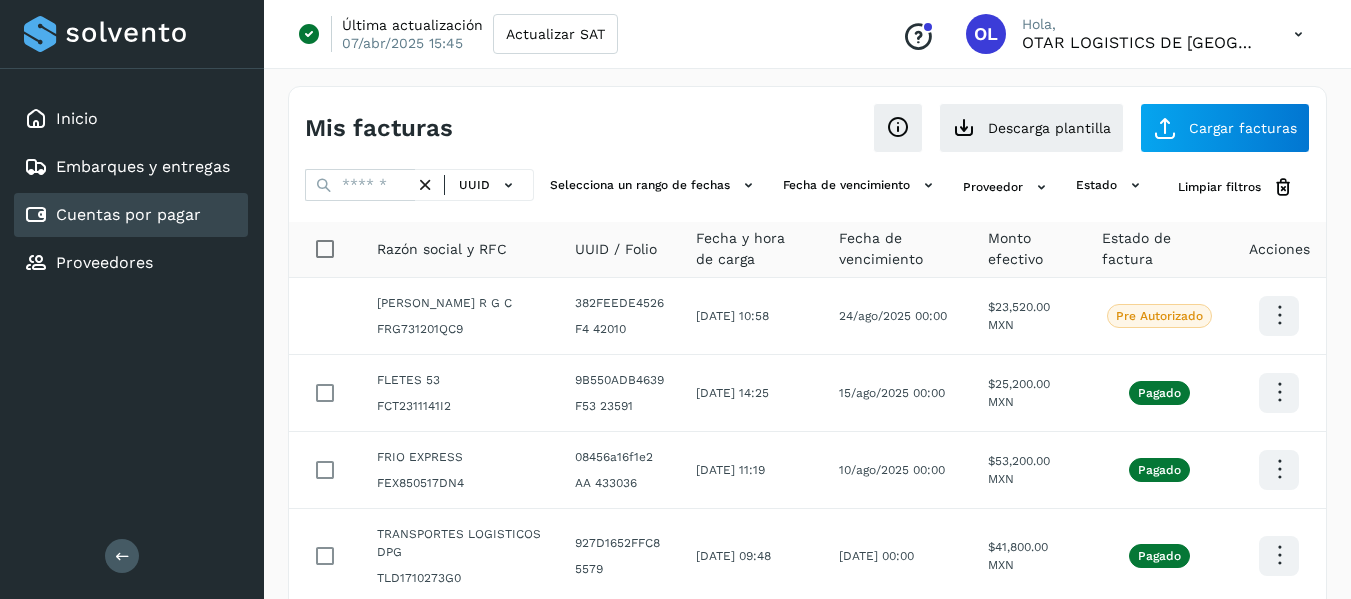 scroll, scrollTop: 7, scrollLeft: 0, axis: vertical 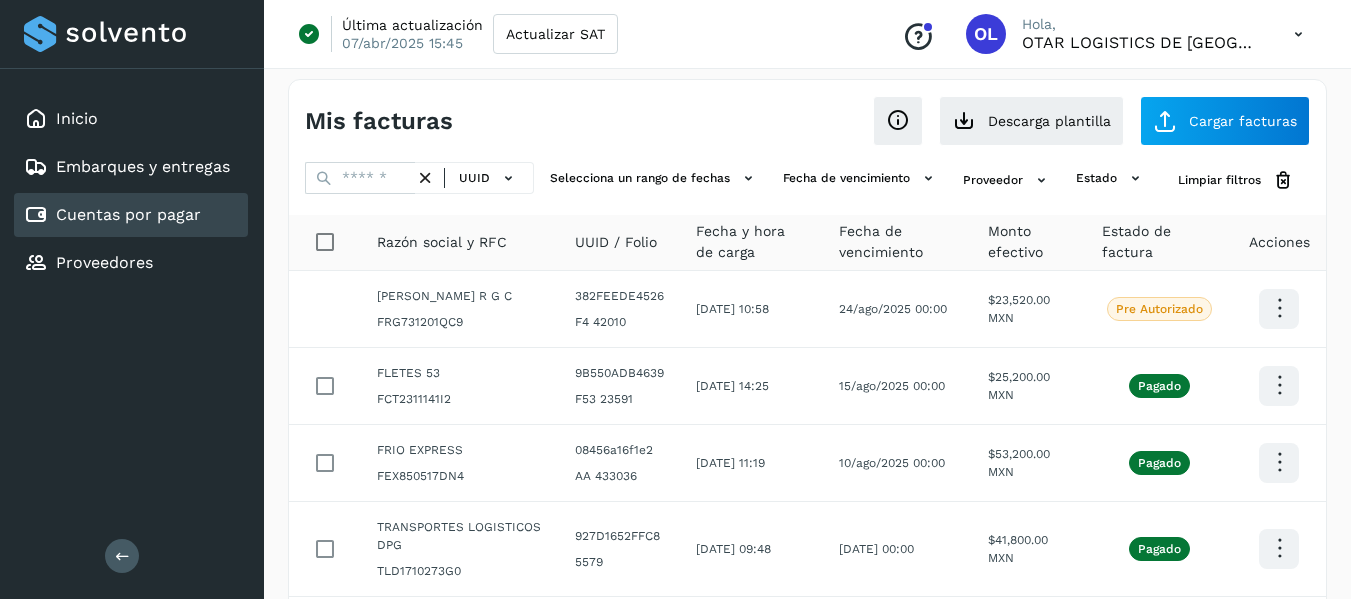 click at bounding box center [1279, 308] 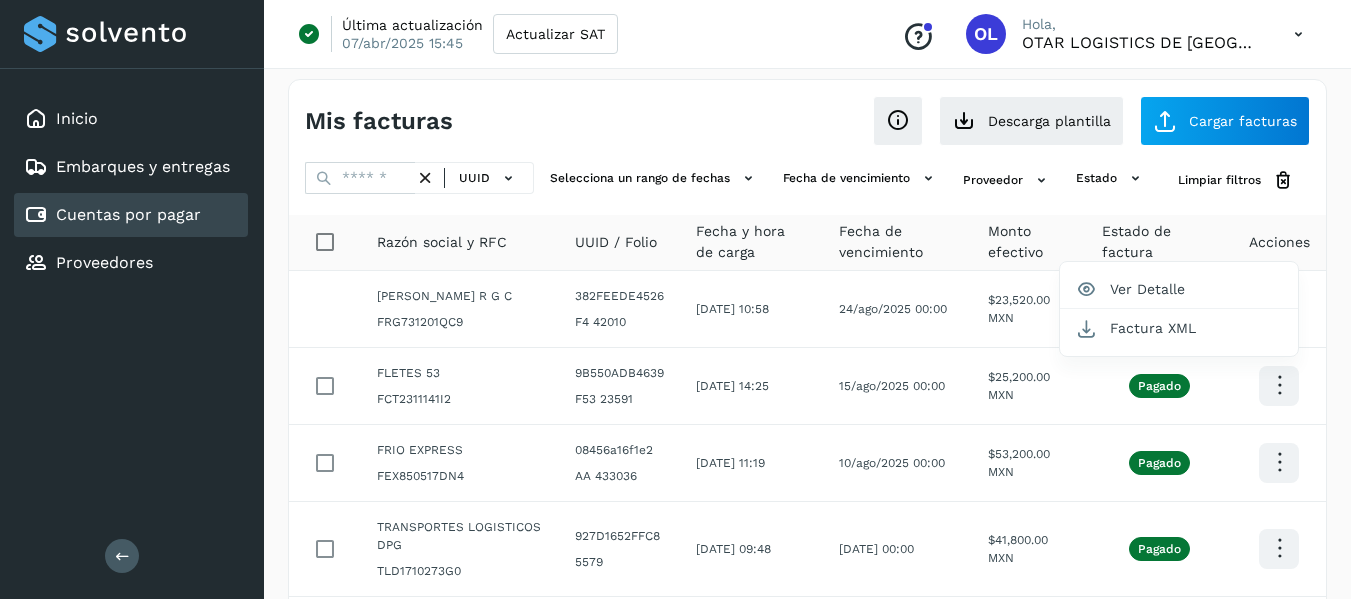 click at bounding box center (675, 299) 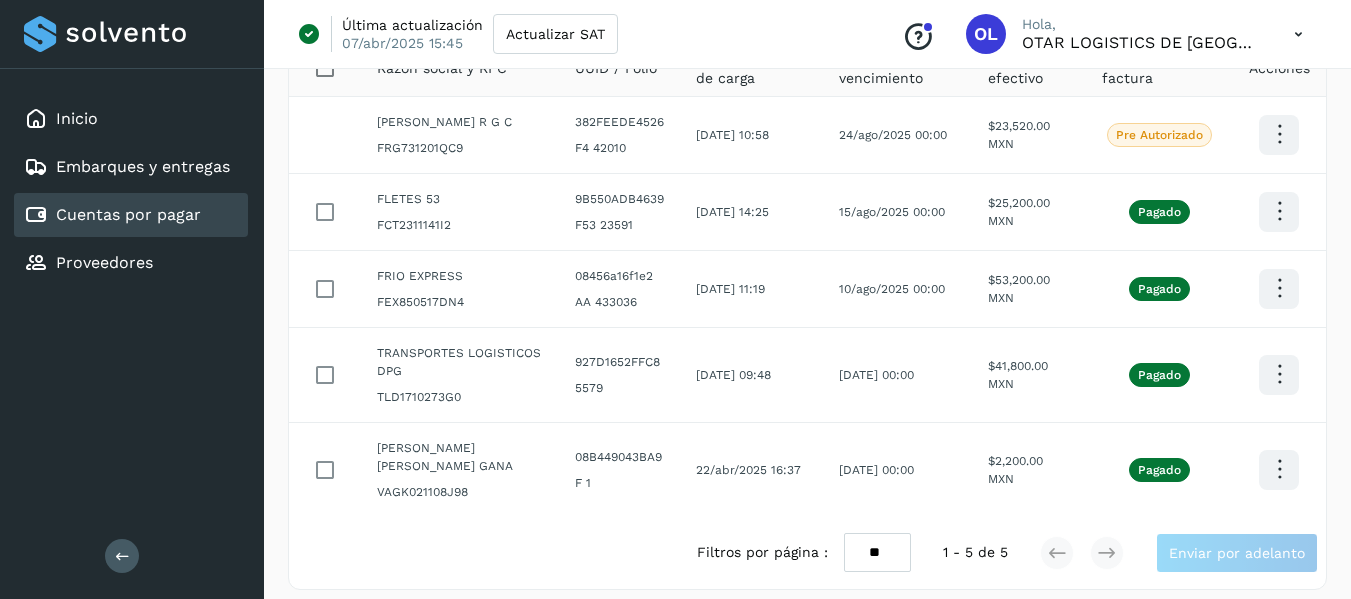scroll, scrollTop: 196, scrollLeft: 0, axis: vertical 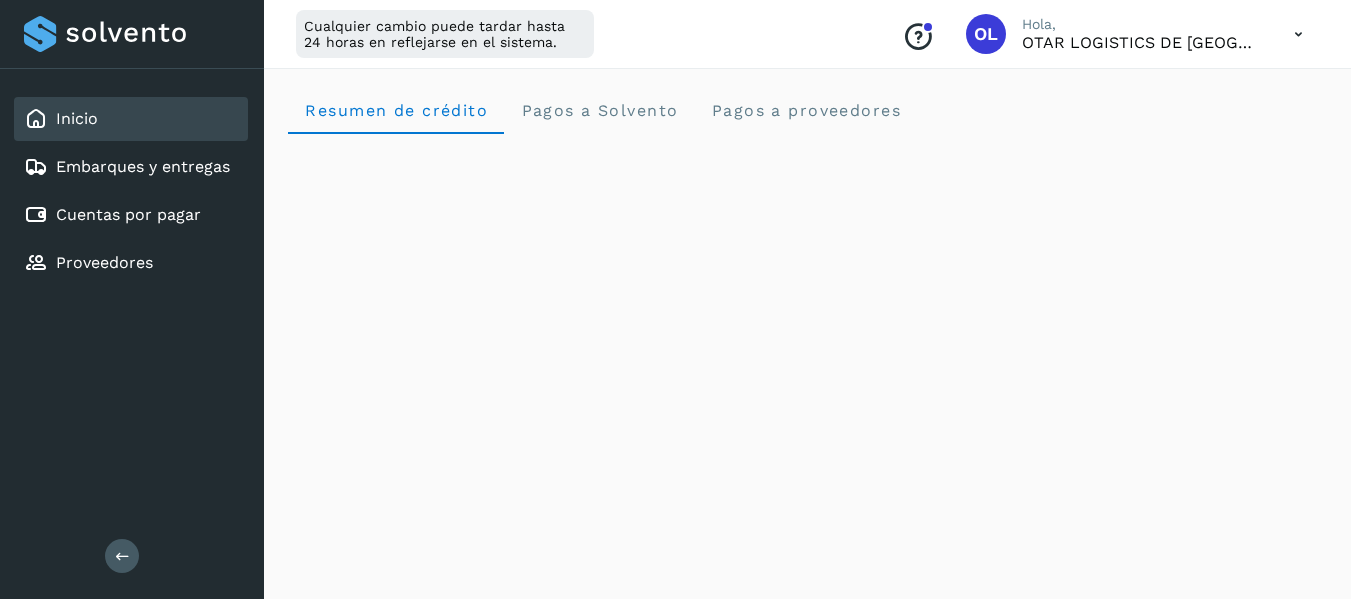 click at bounding box center [1298, 34] 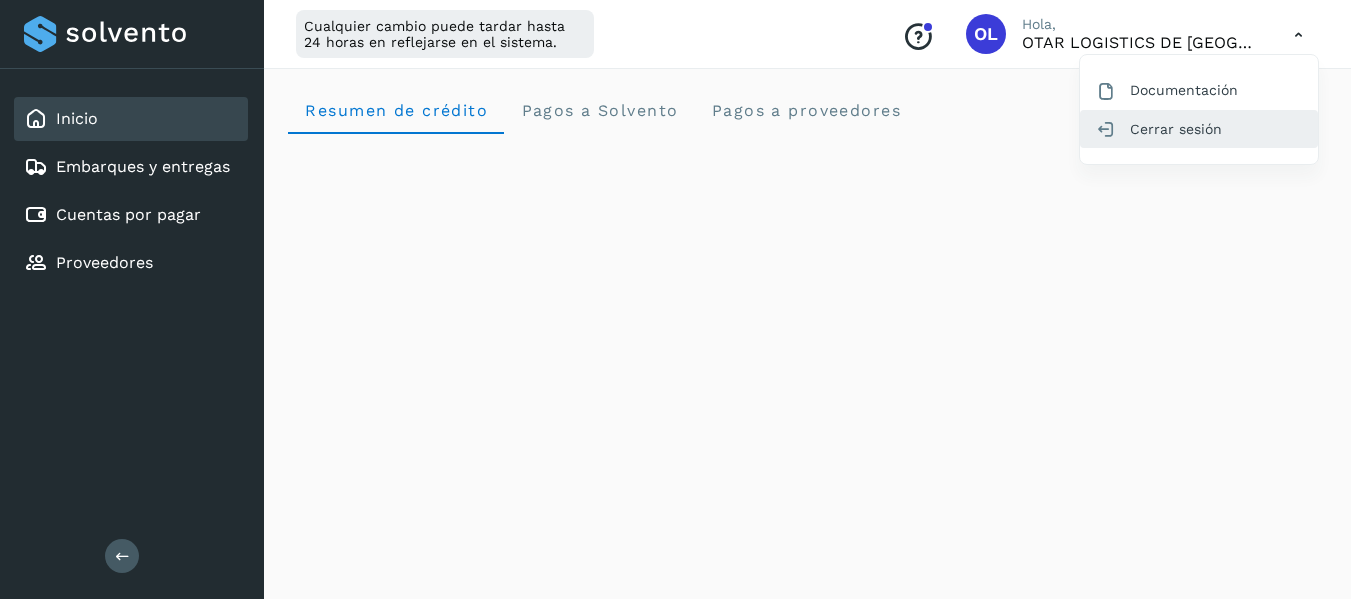 click on "Cerrar sesión" 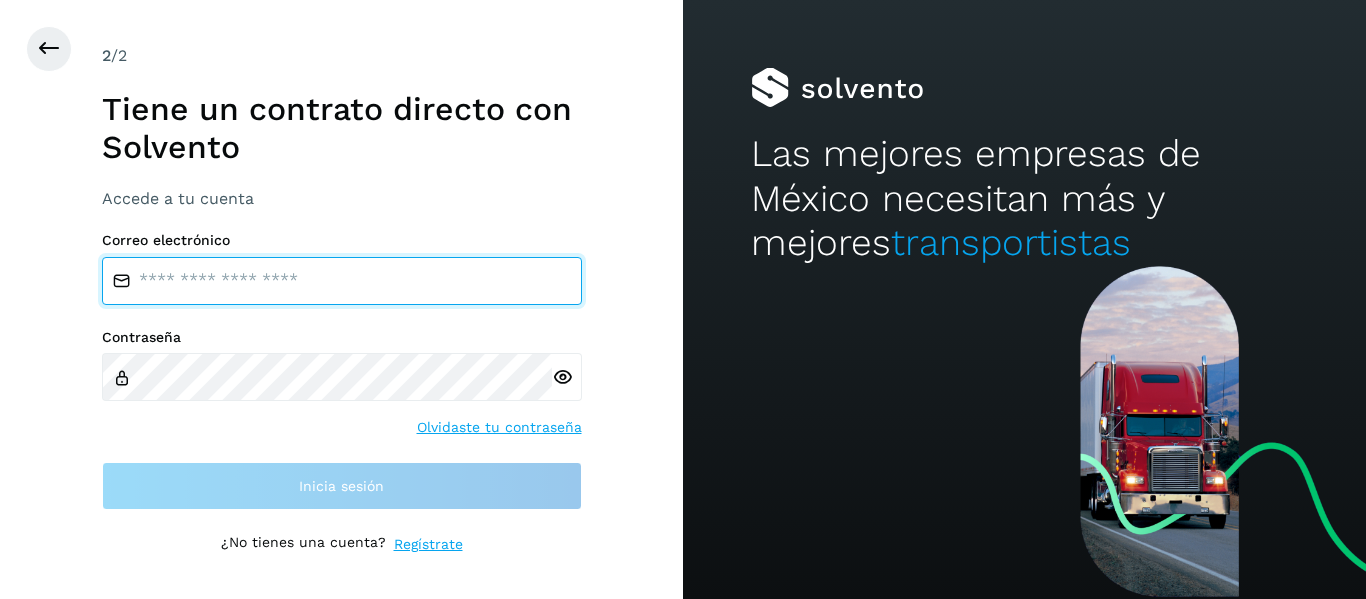 click at bounding box center (342, 281) 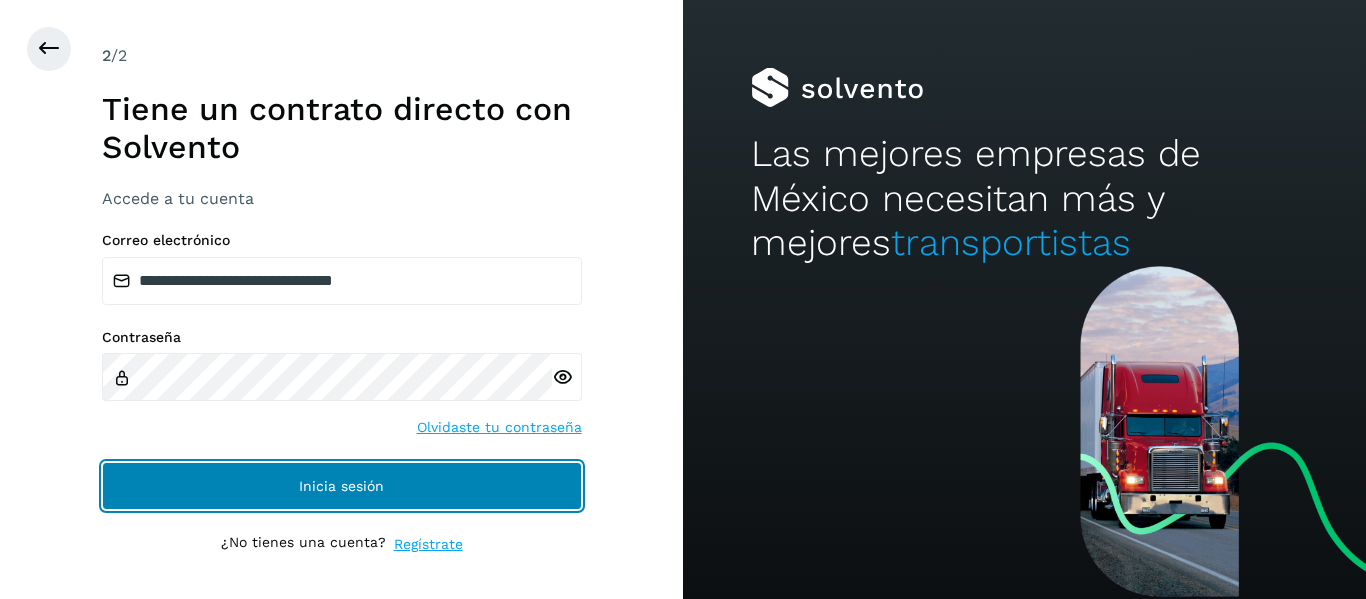 click on "Inicia sesión" 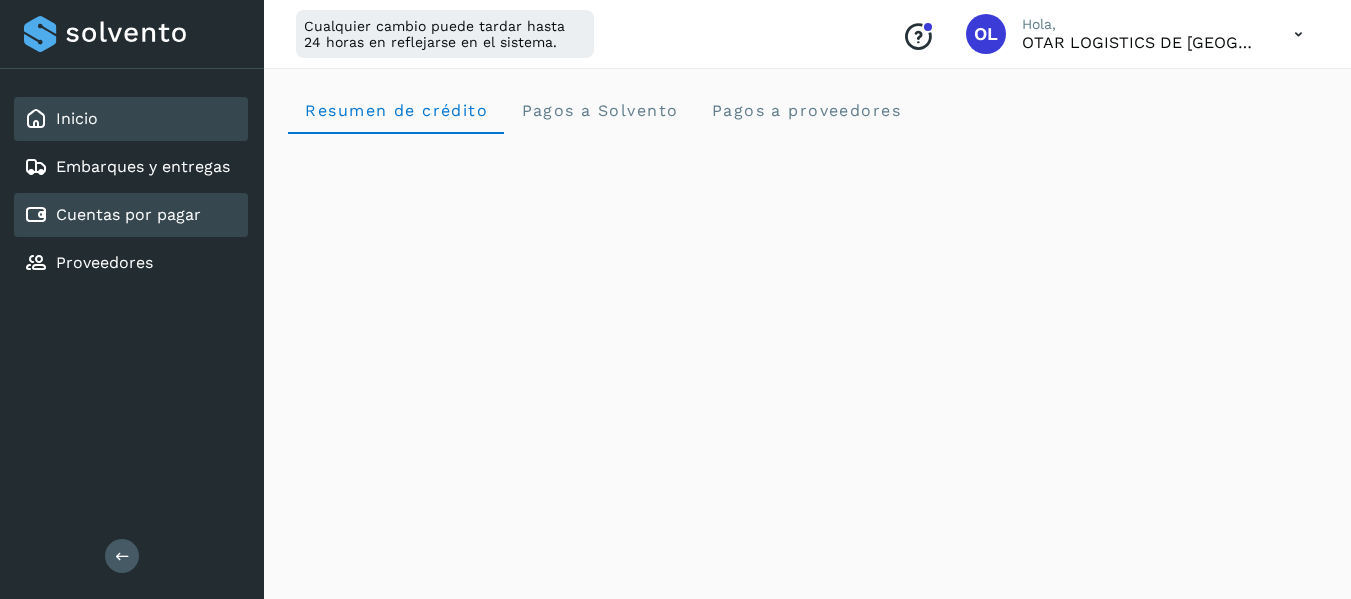 click on "Cuentas por pagar" at bounding box center (128, 214) 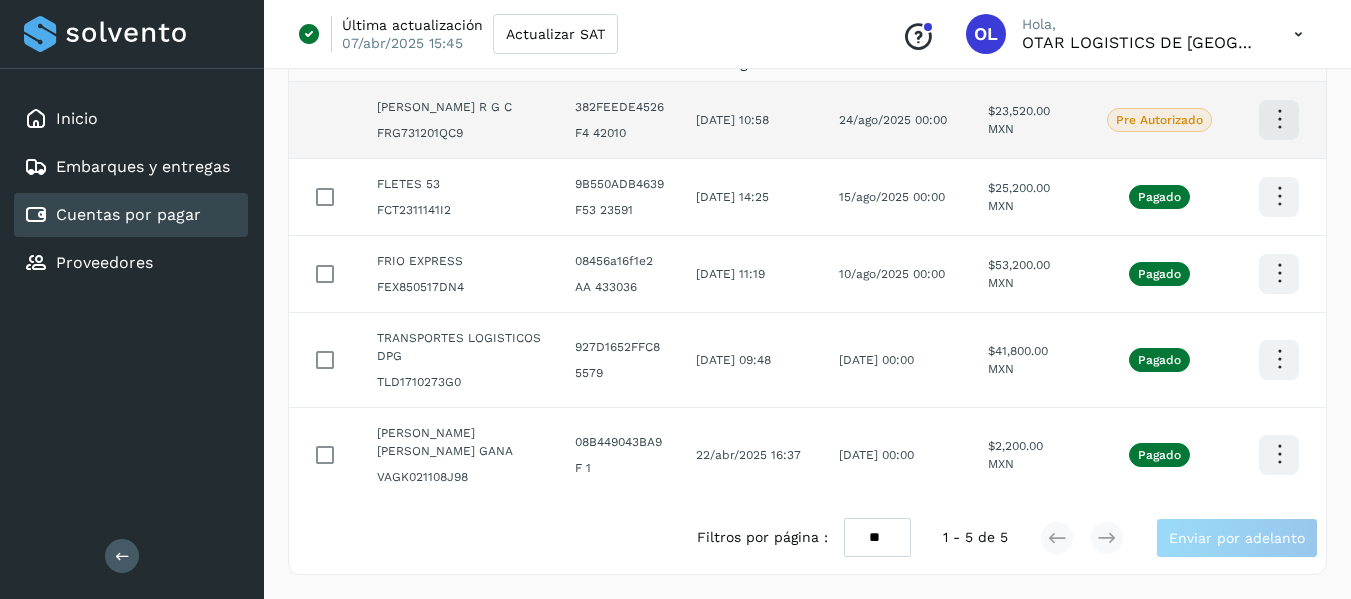 scroll, scrollTop: 0, scrollLeft: 0, axis: both 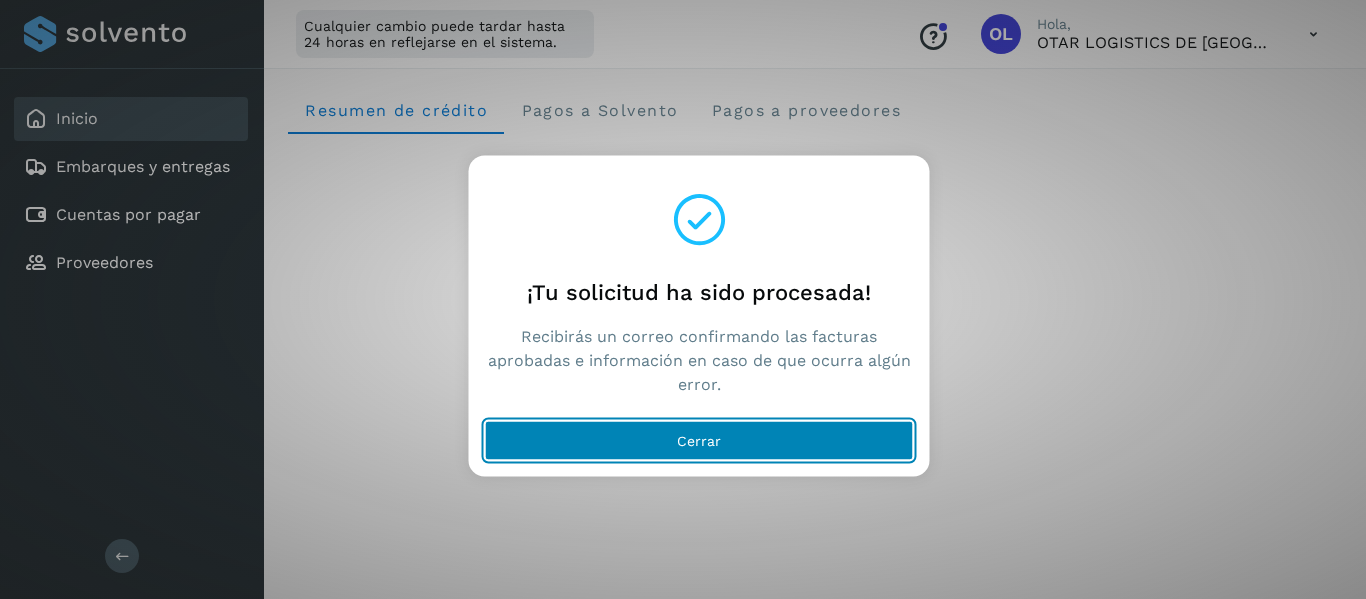 click on "Cerrar" 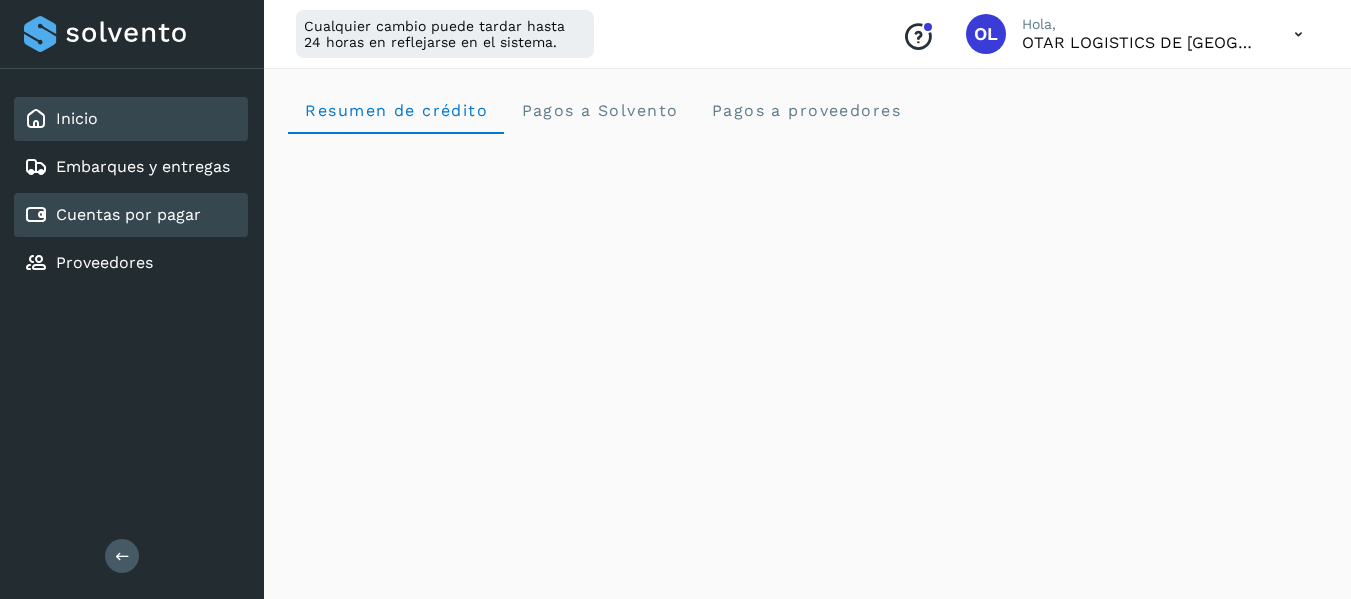 click on "Cuentas por pagar" at bounding box center (112, 215) 